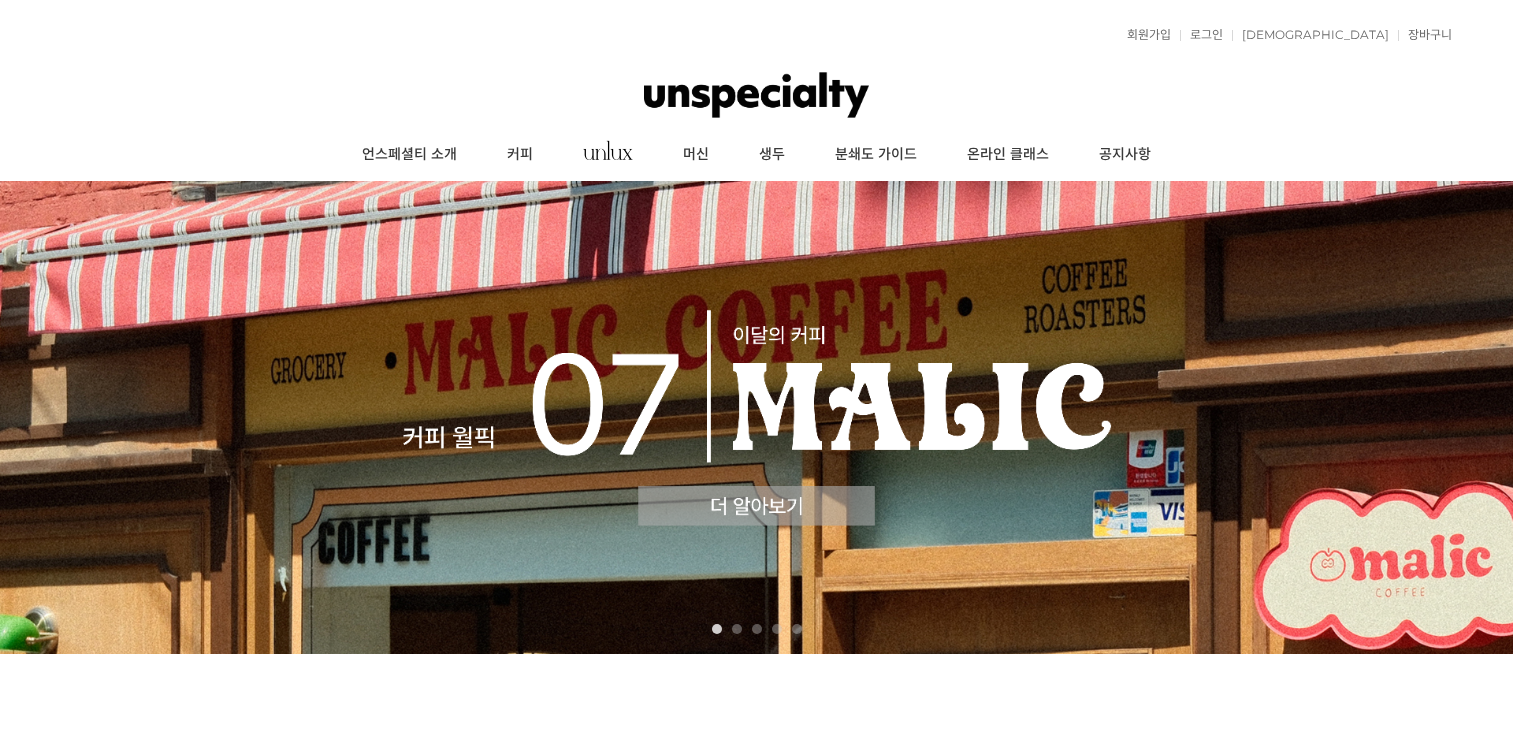 scroll, scrollTop: 0, scrollLeft: 0, axis: both 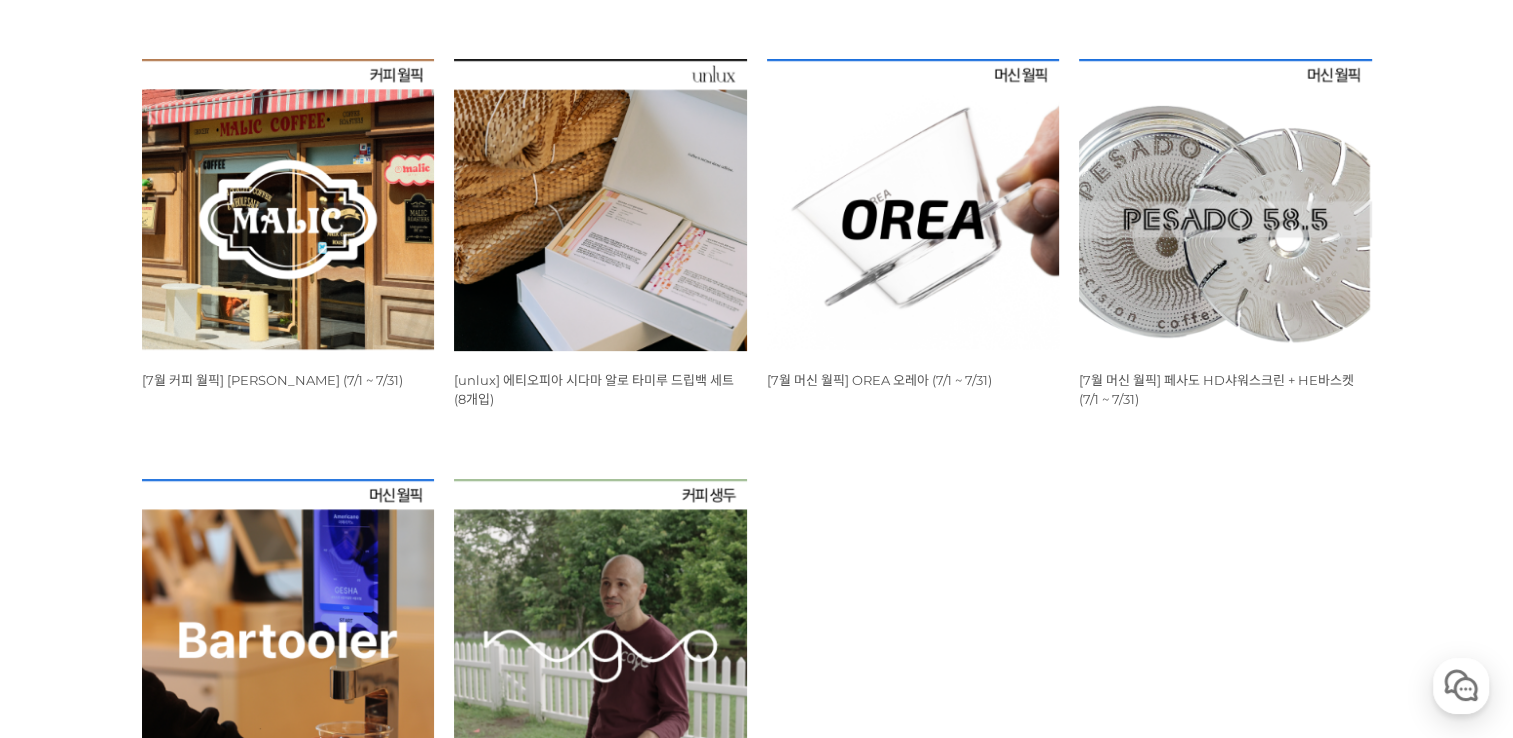 click at bounding box center [913, 205] 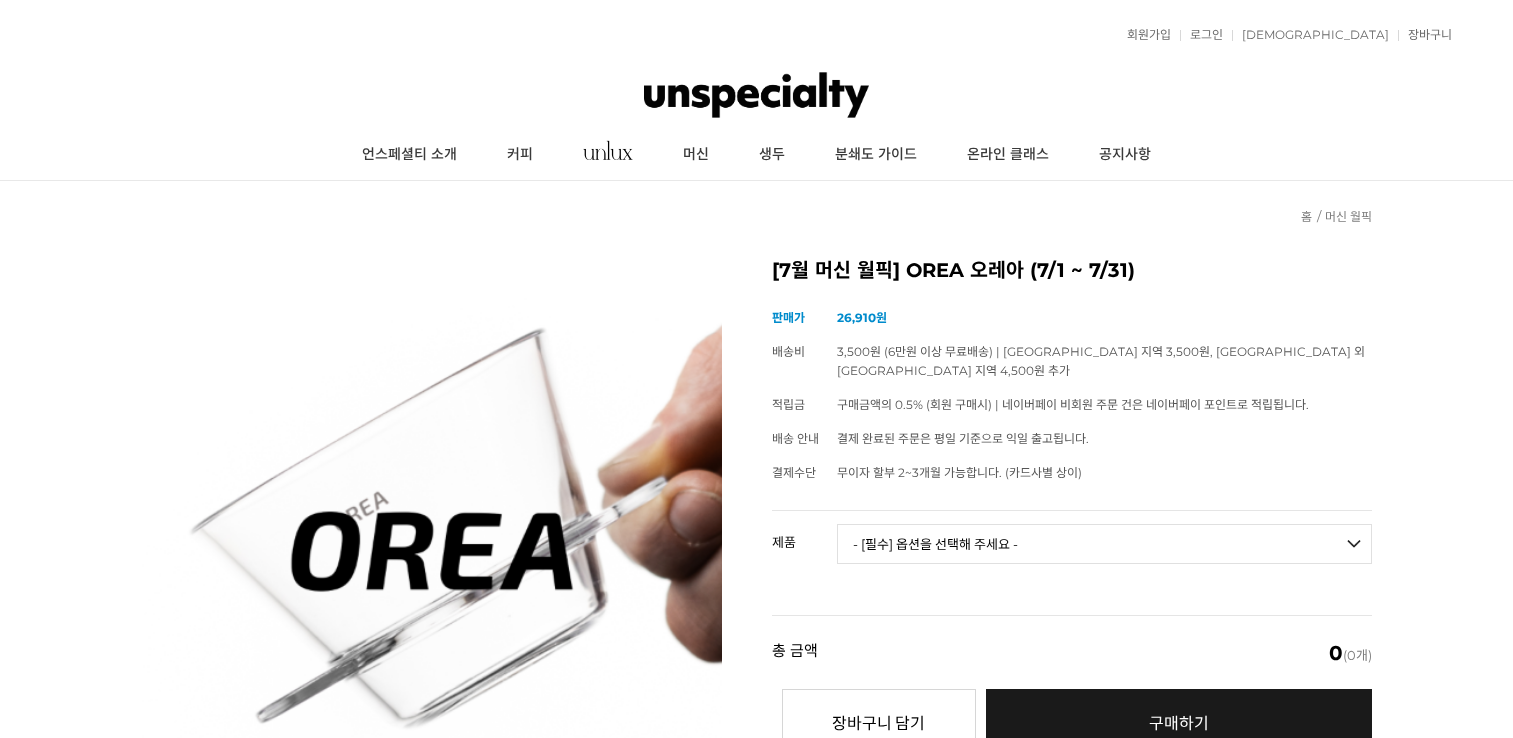 scroll, scrollTop: 0, scrollLeft: 0, axis: both 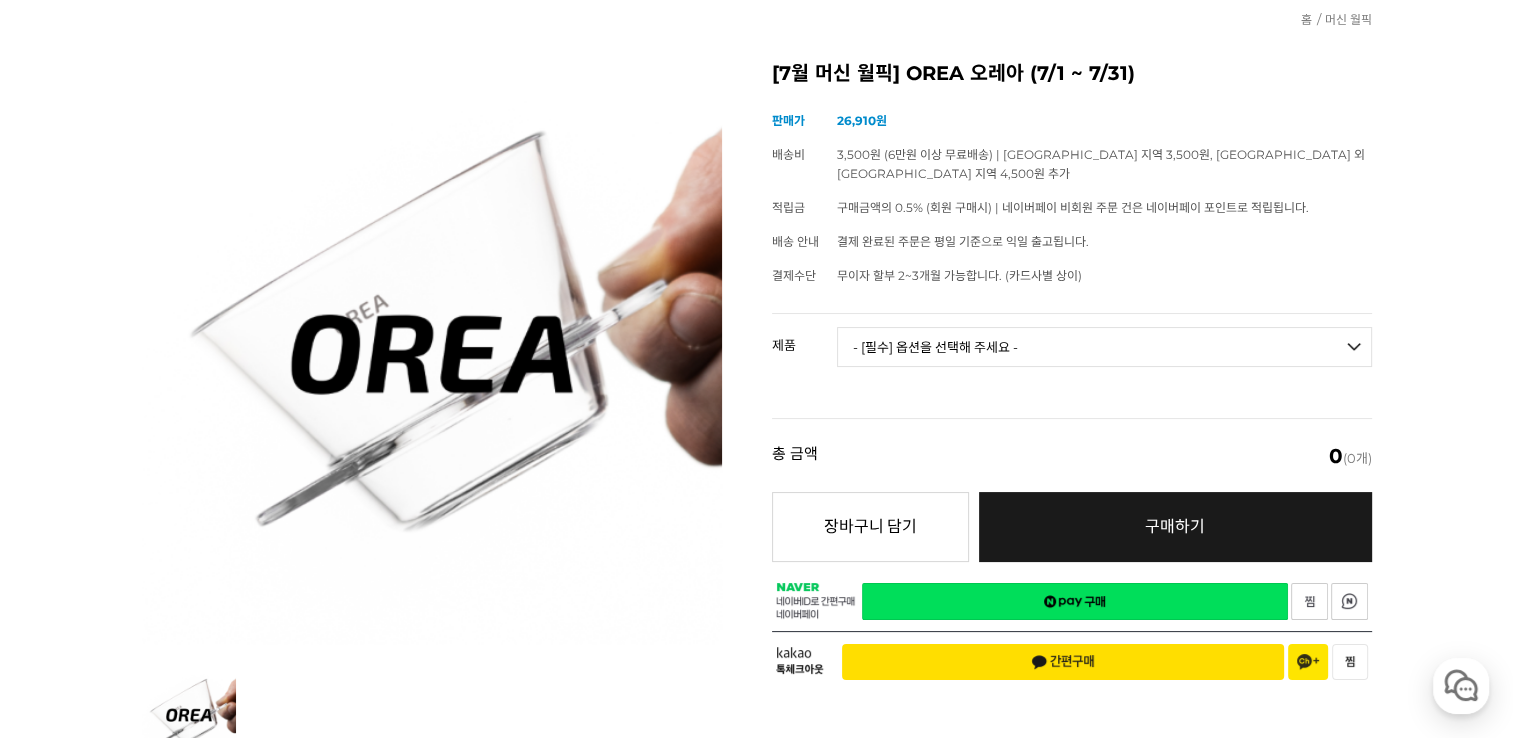 click on "- [필수] 옵션을 선택해 주세요 - ------------------- OREA O1 BABY O 브루어 OREA V4 Narrow 브루어 세트 OREA 웨이브 필터 (100매) OREA 플랫 필터 (100매)" at bounding box center (1104, 347) 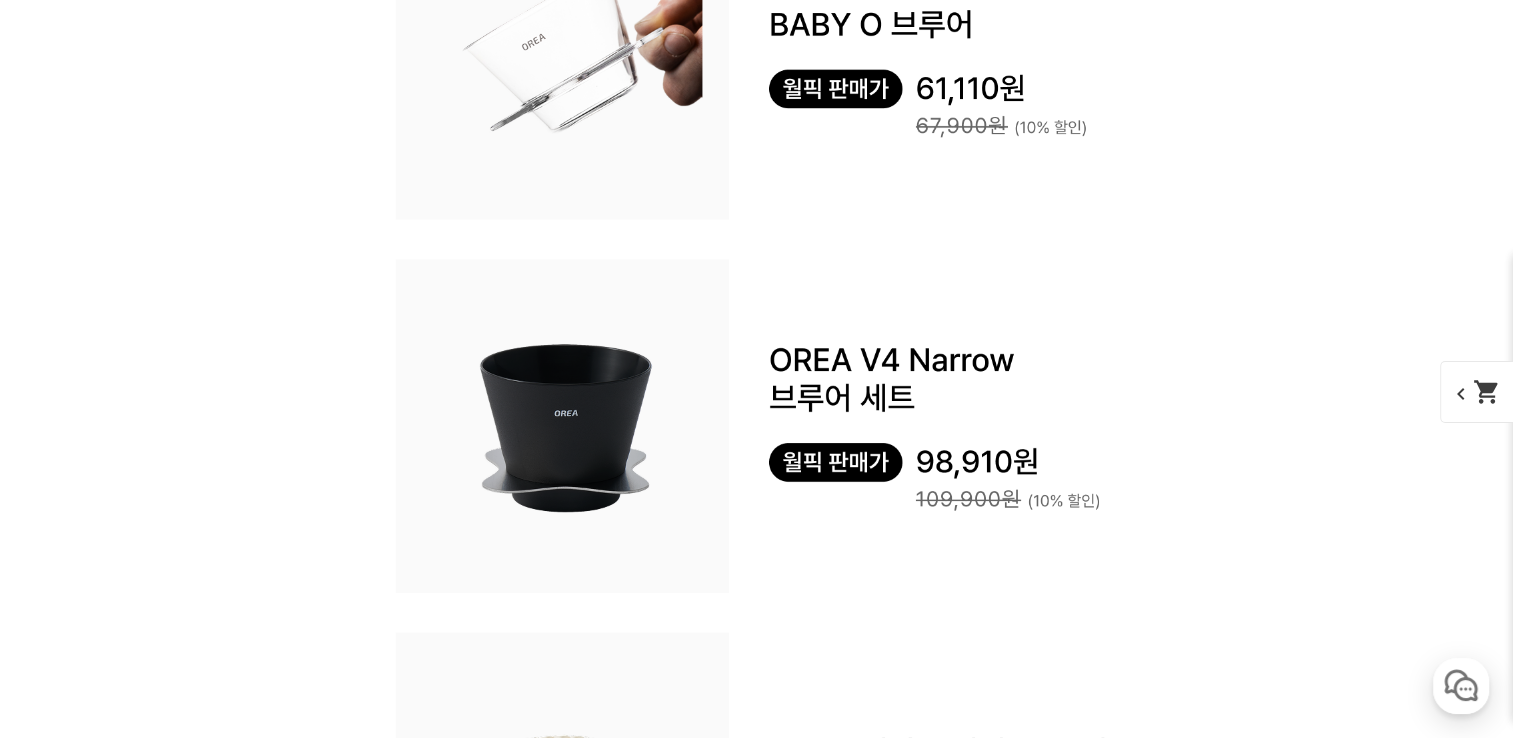 scroll, scrollTop: 2692, scrollLeft: 0, axis: vertical 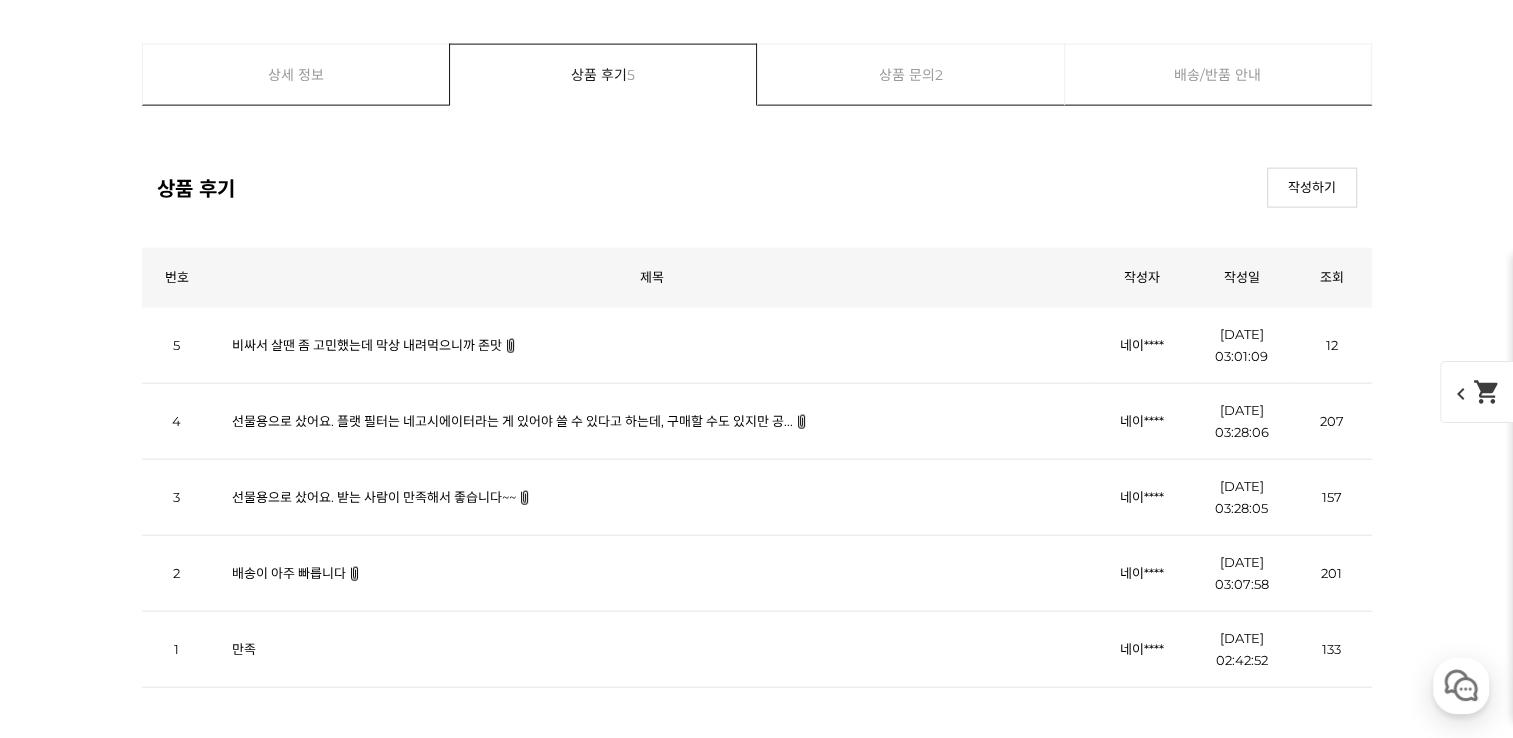 click on "비싸서 살땐 좀 고민했는데 막상 내려먹으니까 존맛" at bounding box center (367, 345) 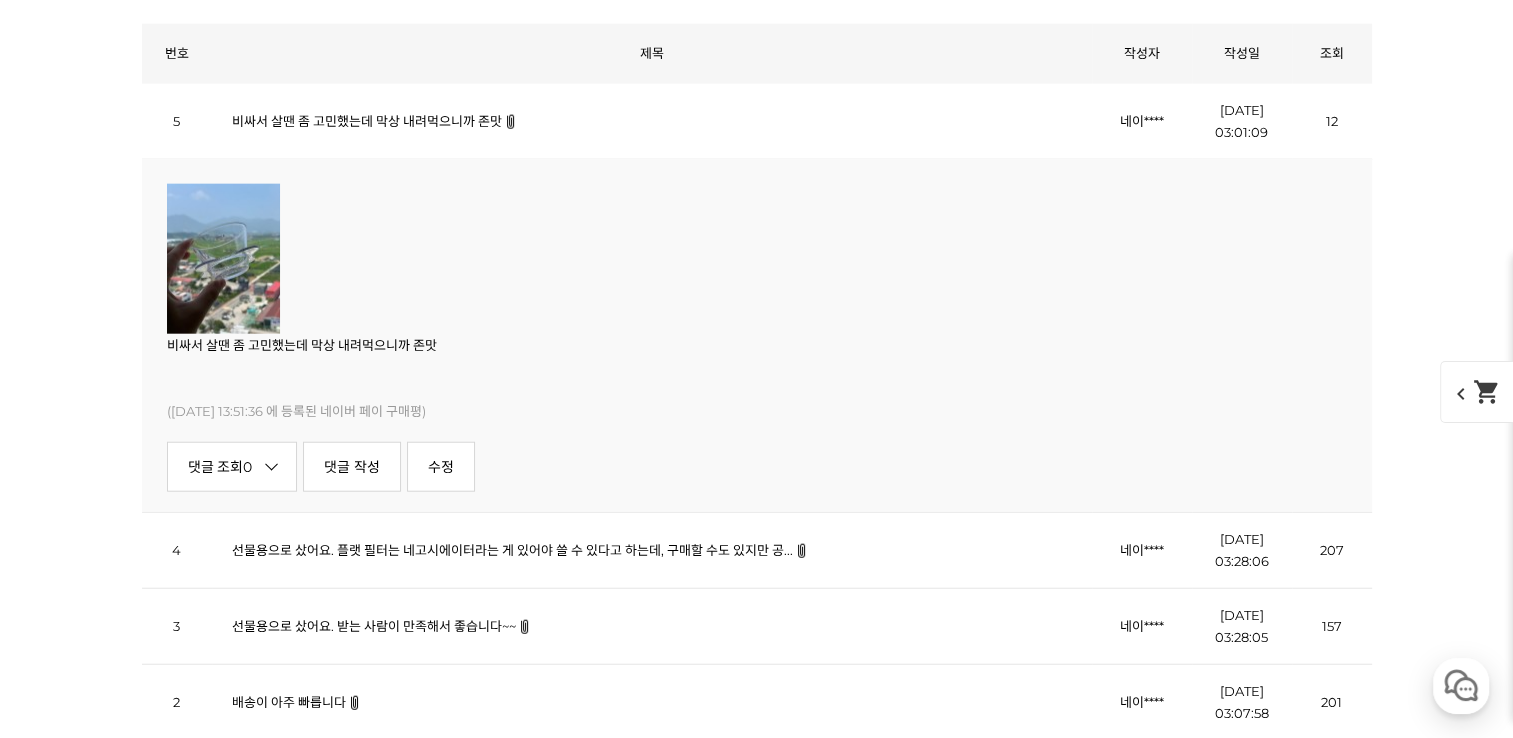 scroll, scrollTop: 27504, scrollLeft: 0, axis: vertical 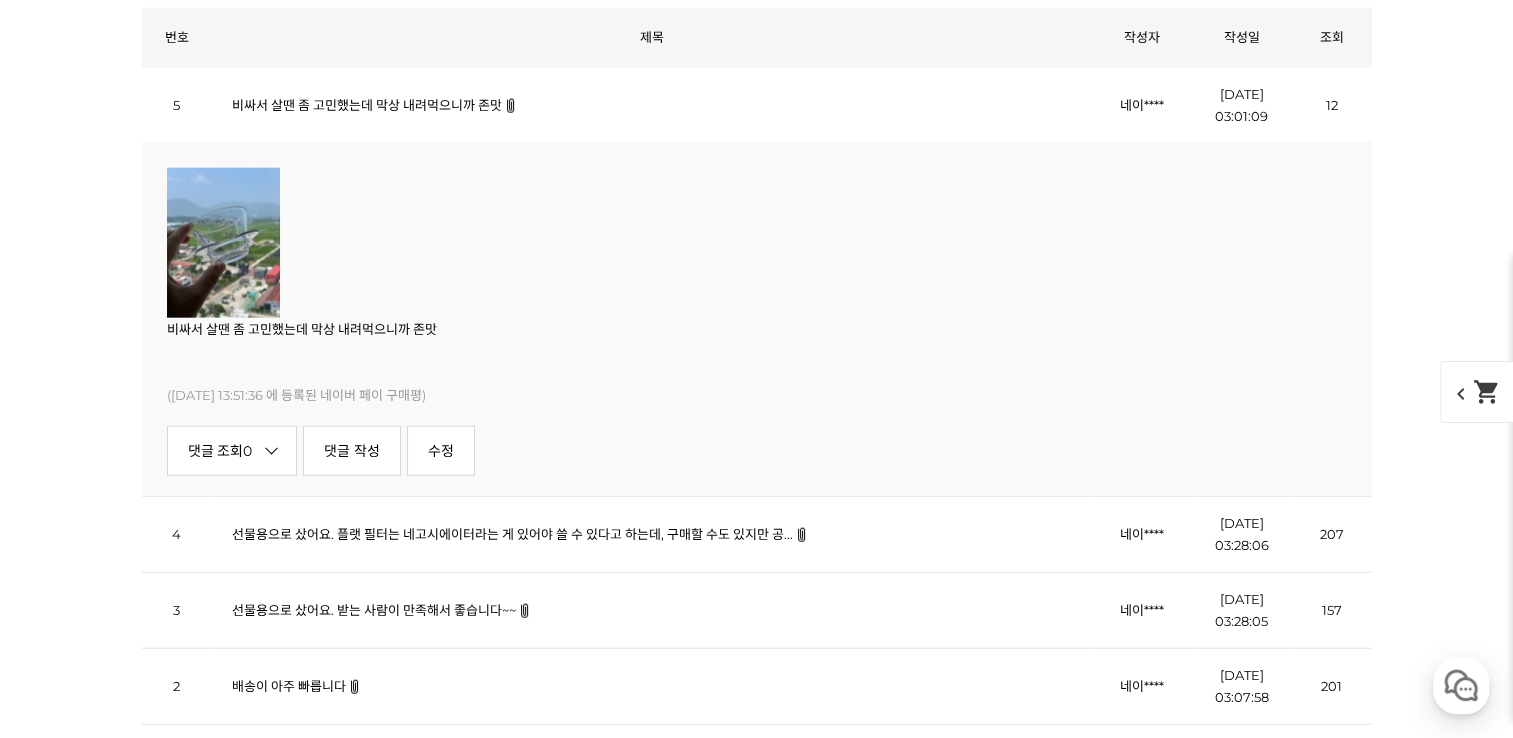 click on "선물용으로 샀어요. 플랫 필터는 네고시에이터라는 게 있어야 쓸 수 있다고 하는데, 구매할 수도 있지만 공..." at bounding box center [512, 534] 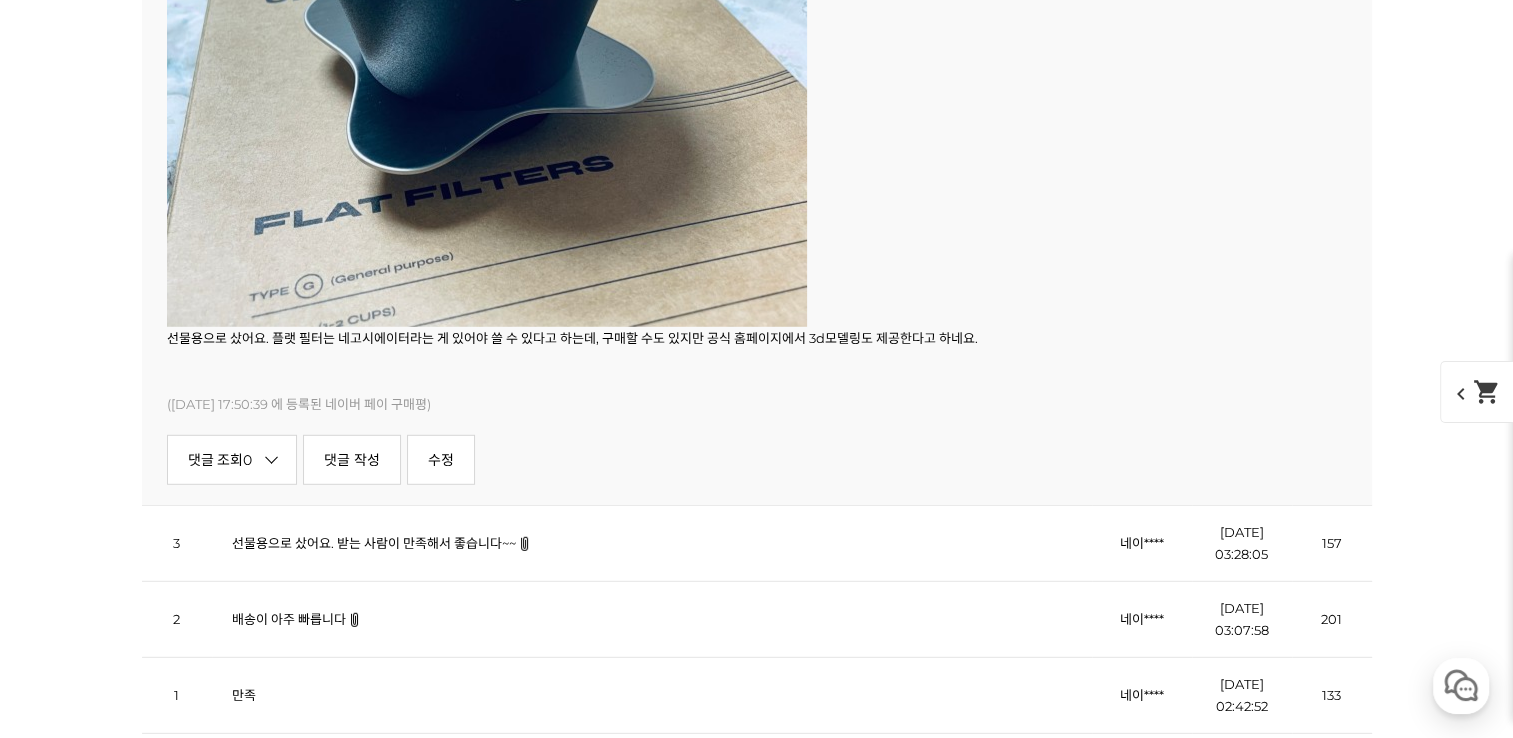 scroll, scrollTop: 28237, scrollLeft: 0, axis: vertical 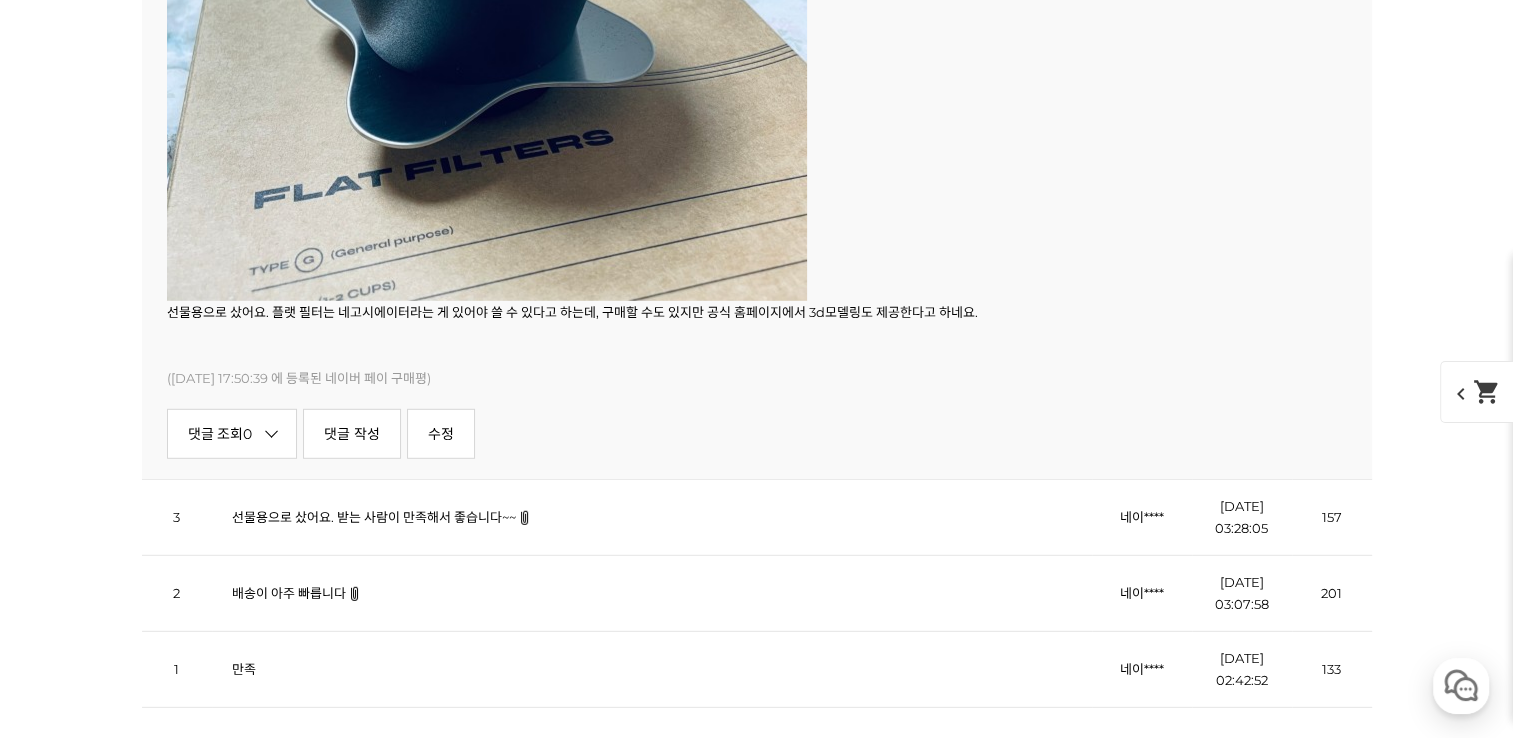 click on "선물용으로 샀어요. 받는 사람이 만족해서 좋습니다~~" at bounding box center [374, 517] 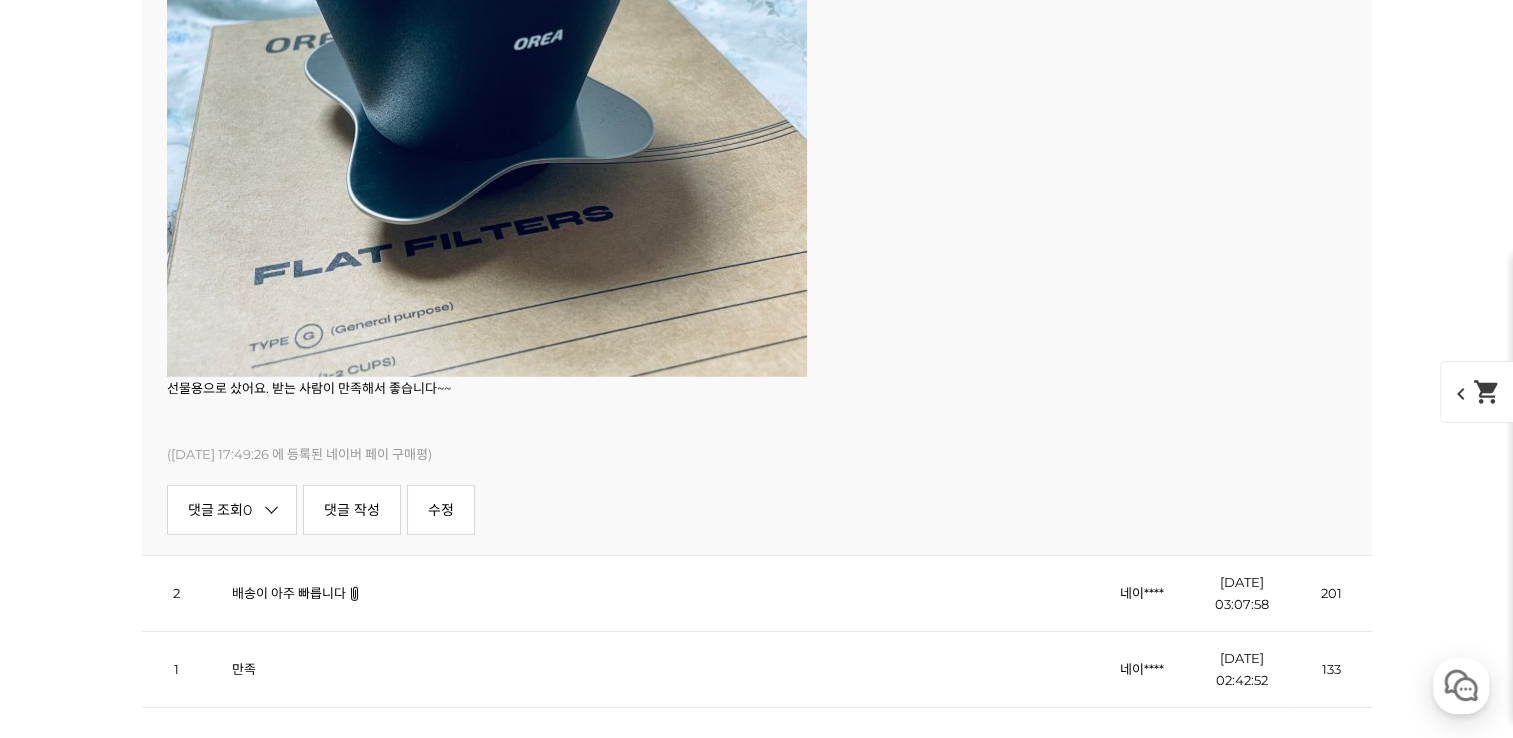 click on "배송이 아주 빠릅니다" at bounding box center (652, 593) 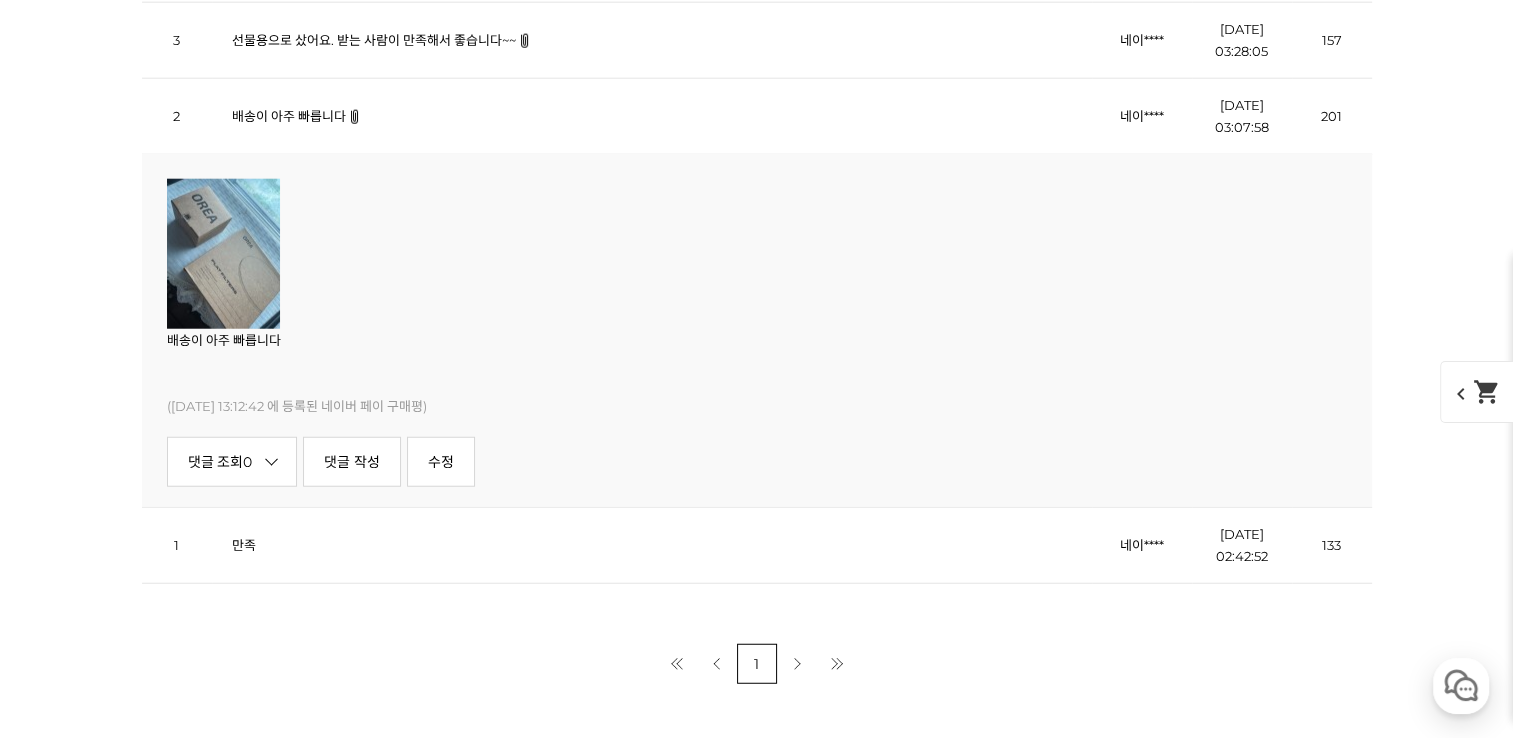 scroll, scrollTop: 27685, scrollLeft: 0, axis: vertical 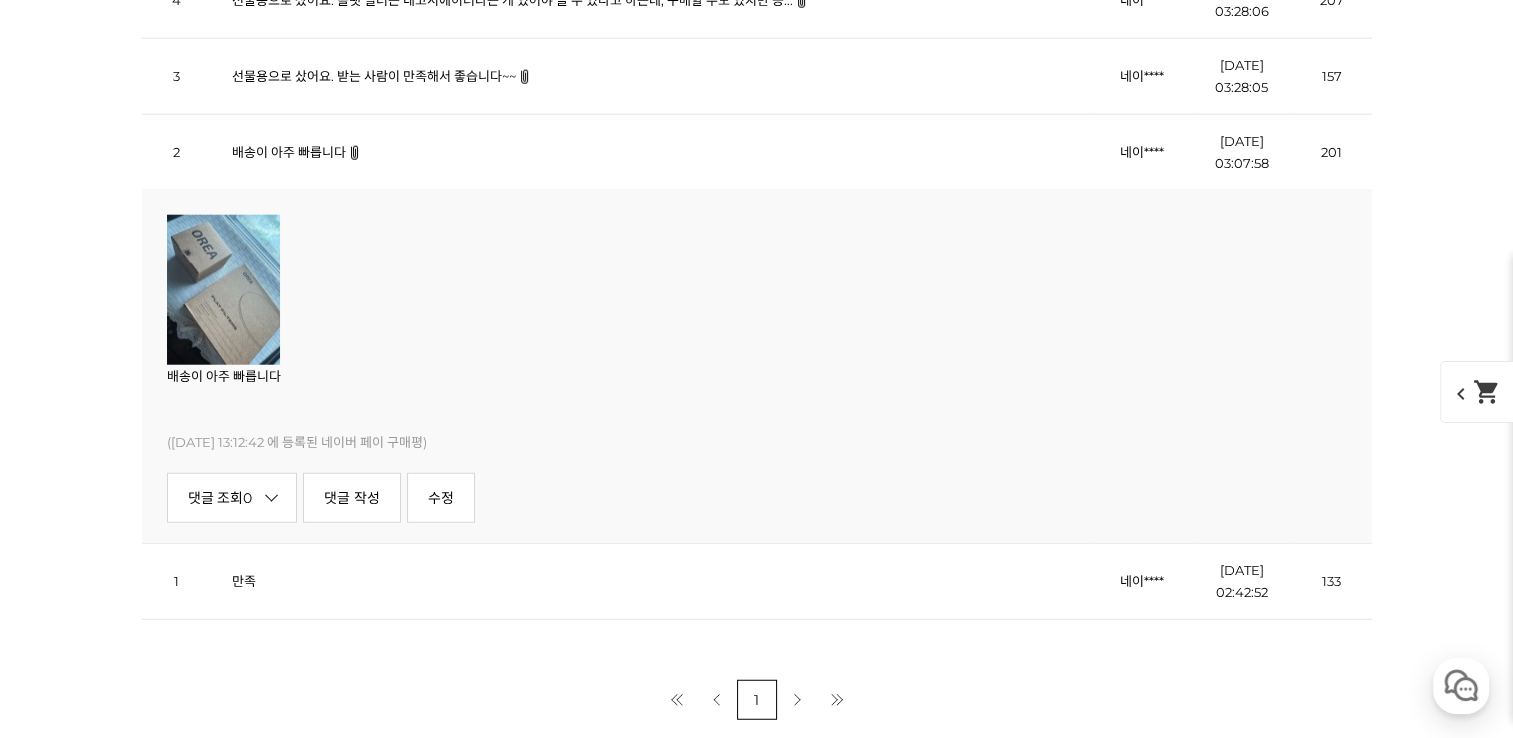 click at bounding box center [223, 290] 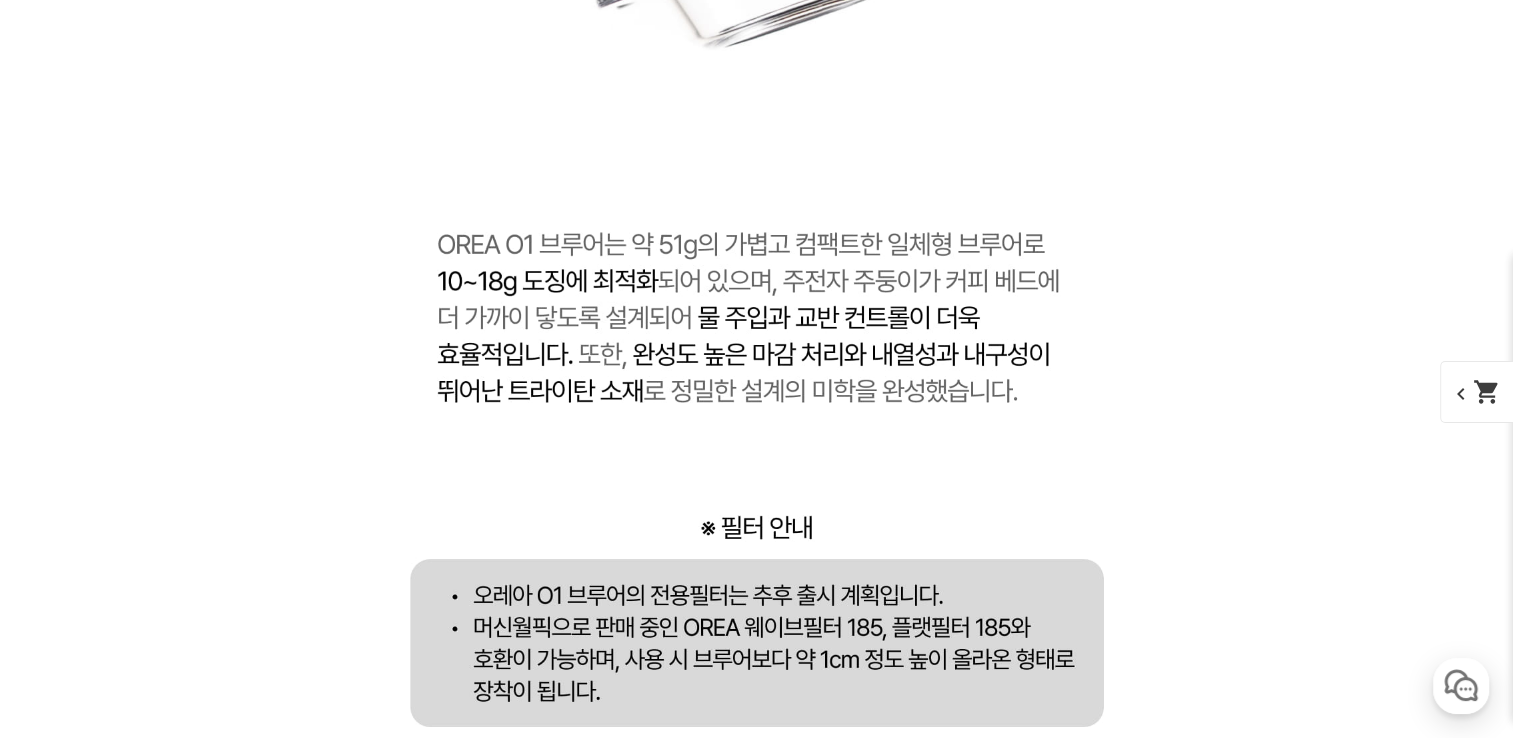 scroll, scrollTop: 7115, scrollLeft: 0, axis: vertical 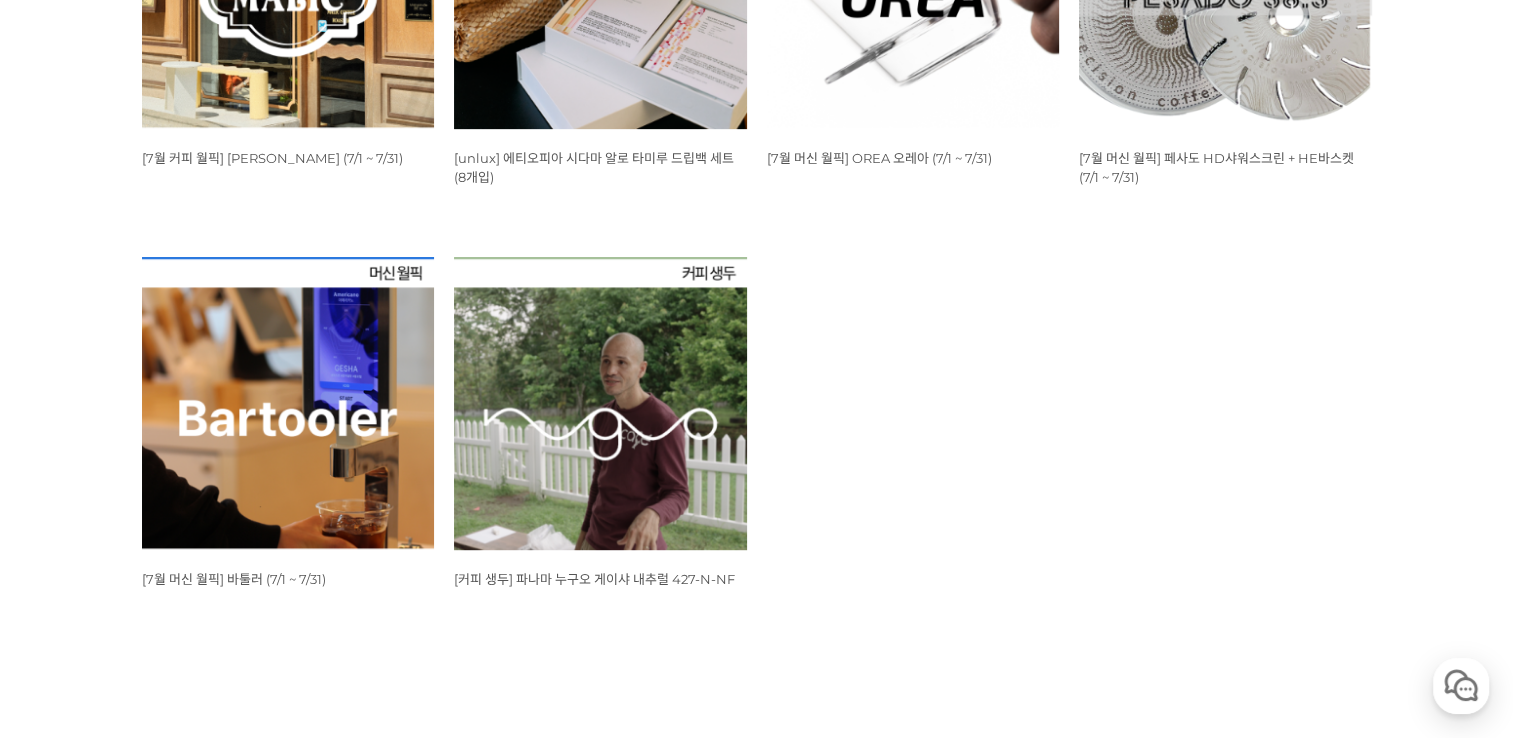 click at bounding box center (288, 403) 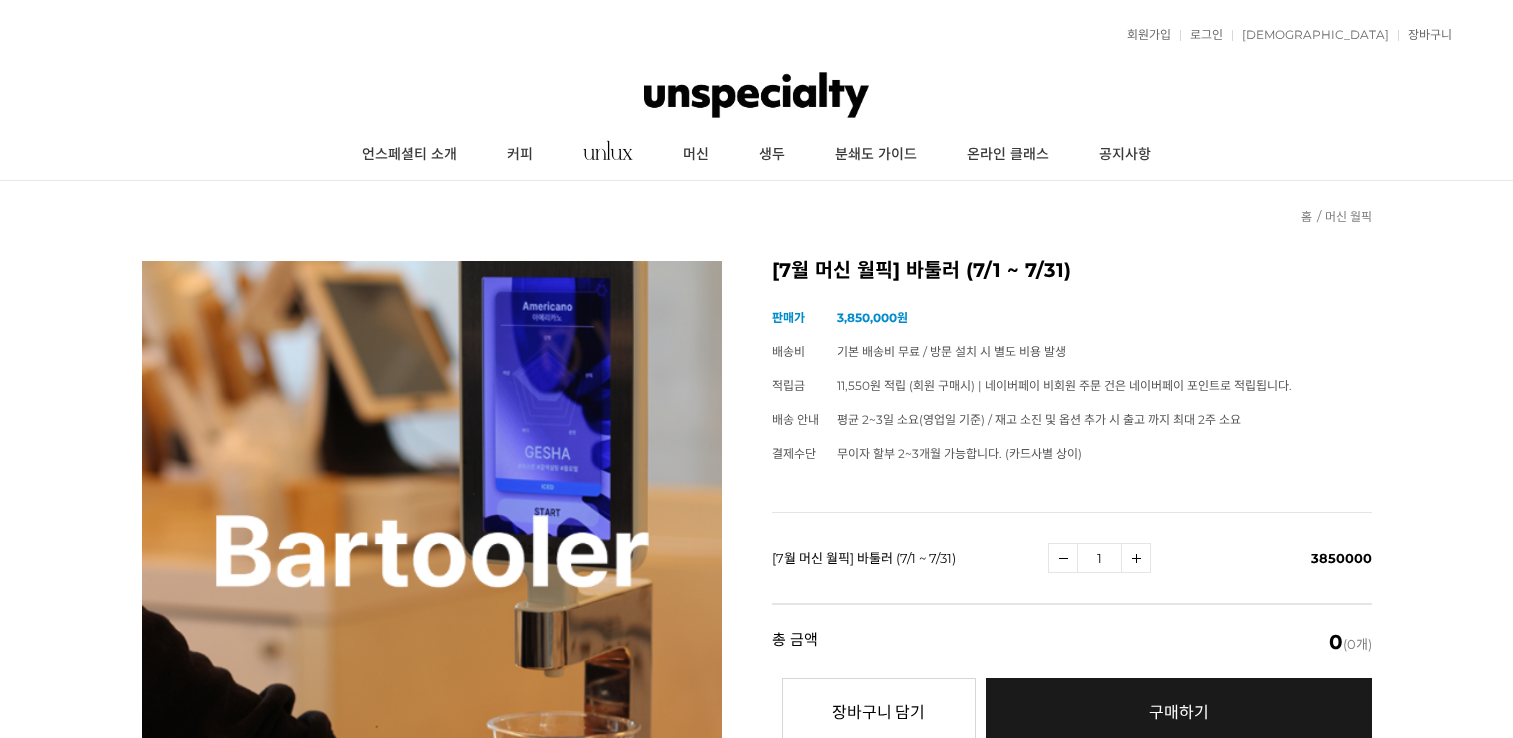 scroll, scrollTop: 0, scrollLeft: 0, axis: both 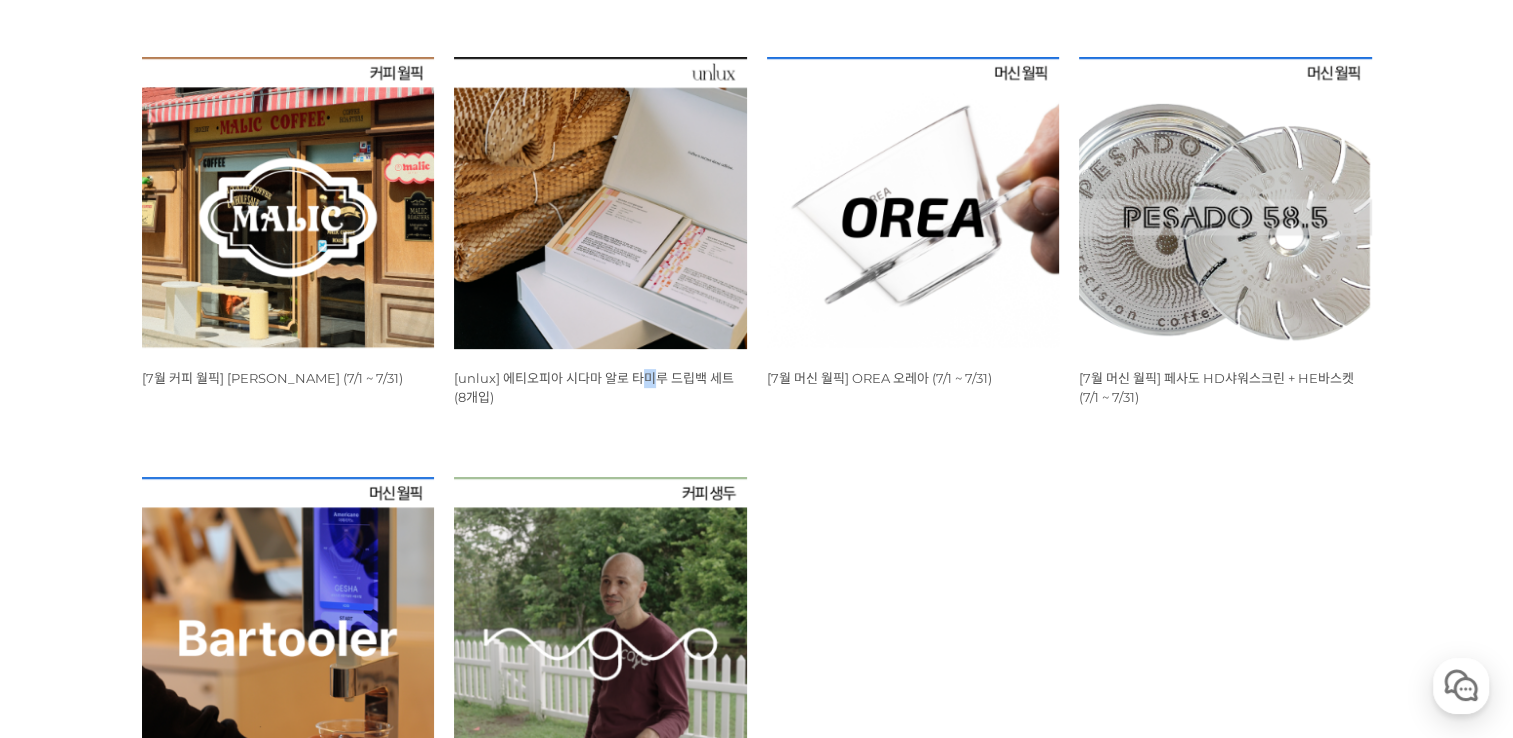 drag, startPoint x: 650, startPoint y: 362, endPoint x: 647, endPoint y: 382, distance: 20.22375 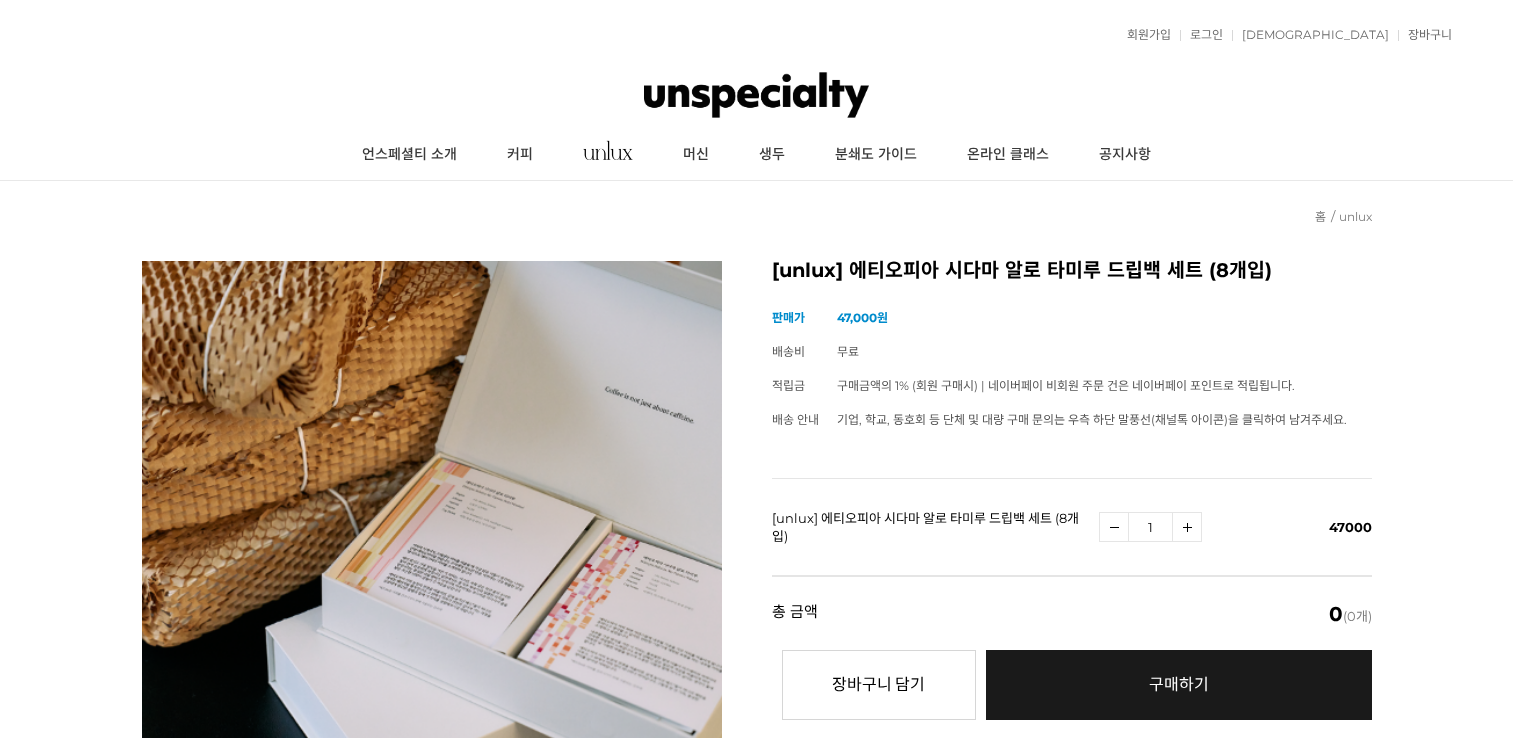 scroll, scrollTop: 0, scrollLeft: 0, axis: both 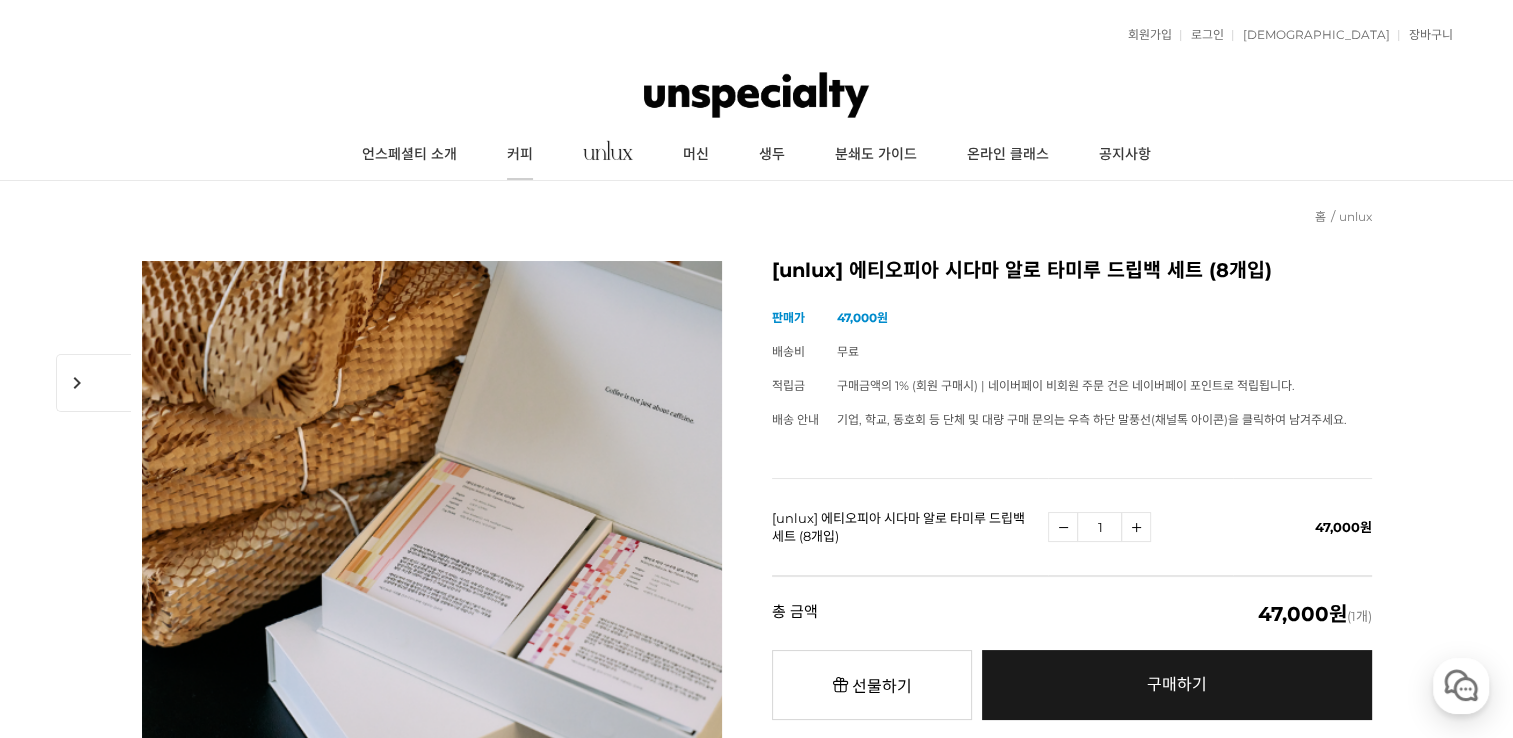 click on "커피" at bounding box center [520, 155] 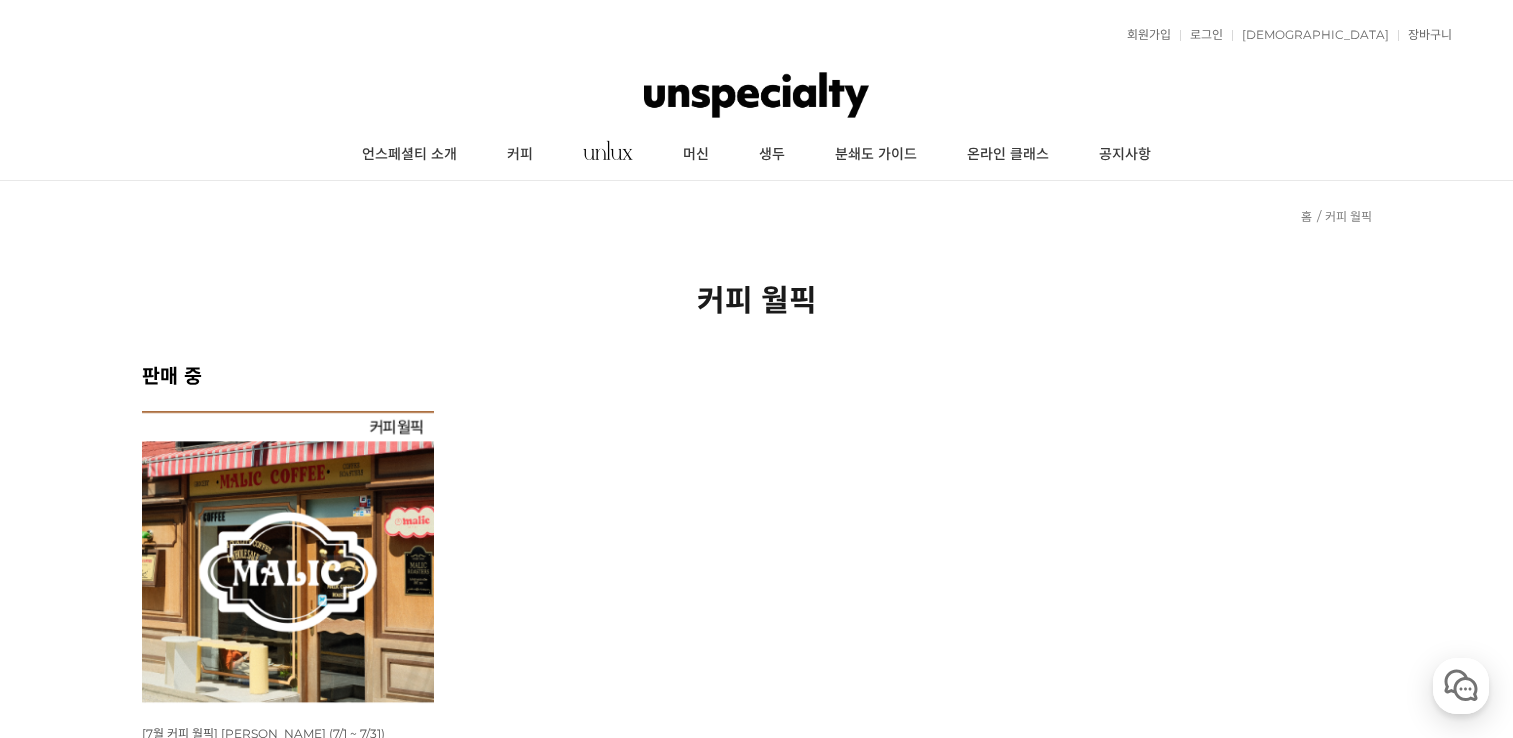 scroll, scrollTop: 0, scrollLeft: 0, axis: both 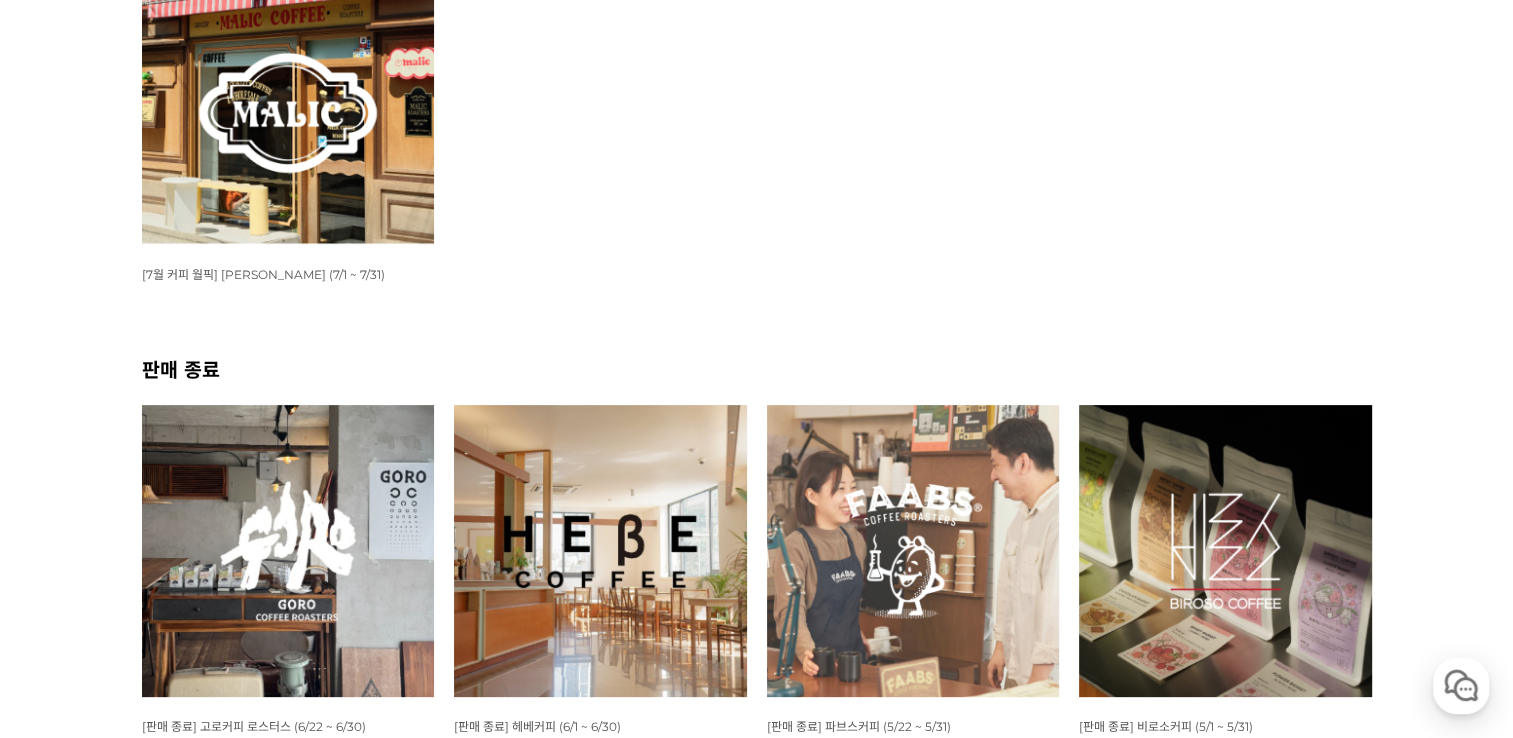 click at bounding box center [288, 98] 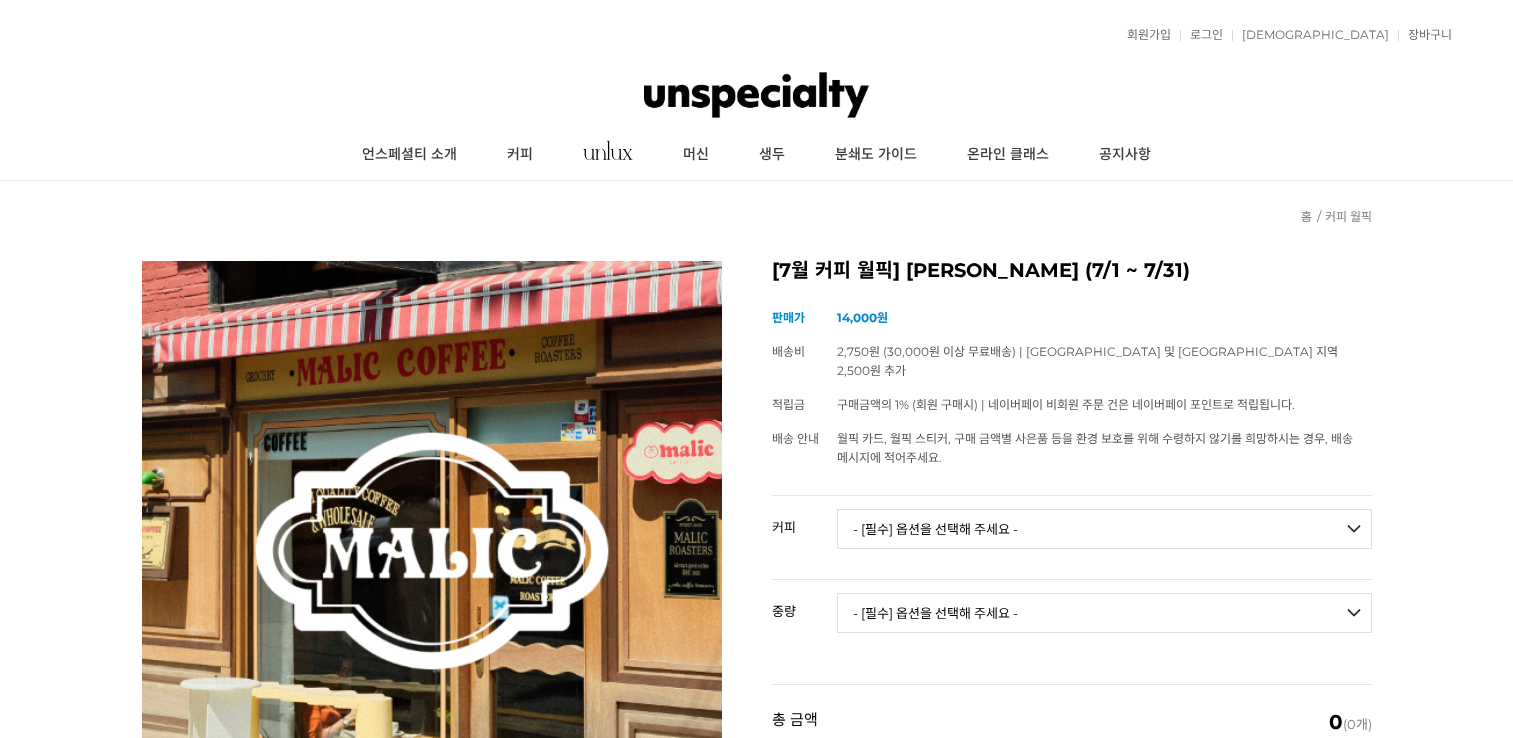 scroll, scrollTop: 0, scrollLeft: 0, axis: both 